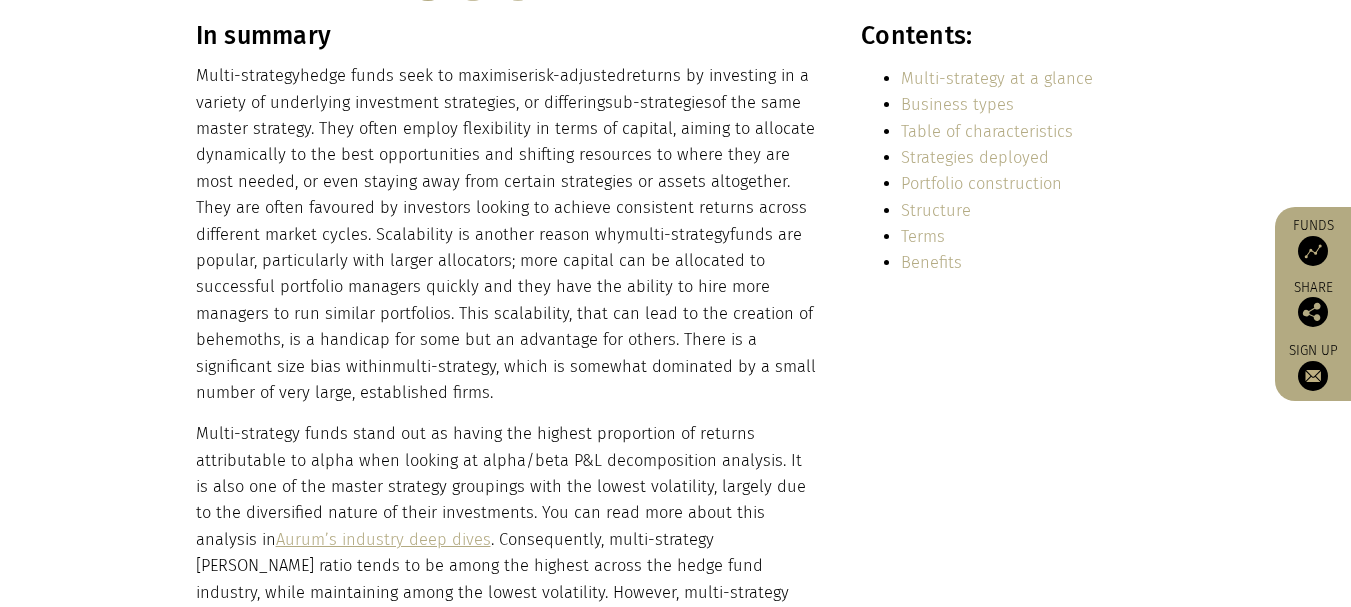 scroll, scrollTop: 0, scrollLeft: 0, axis: both 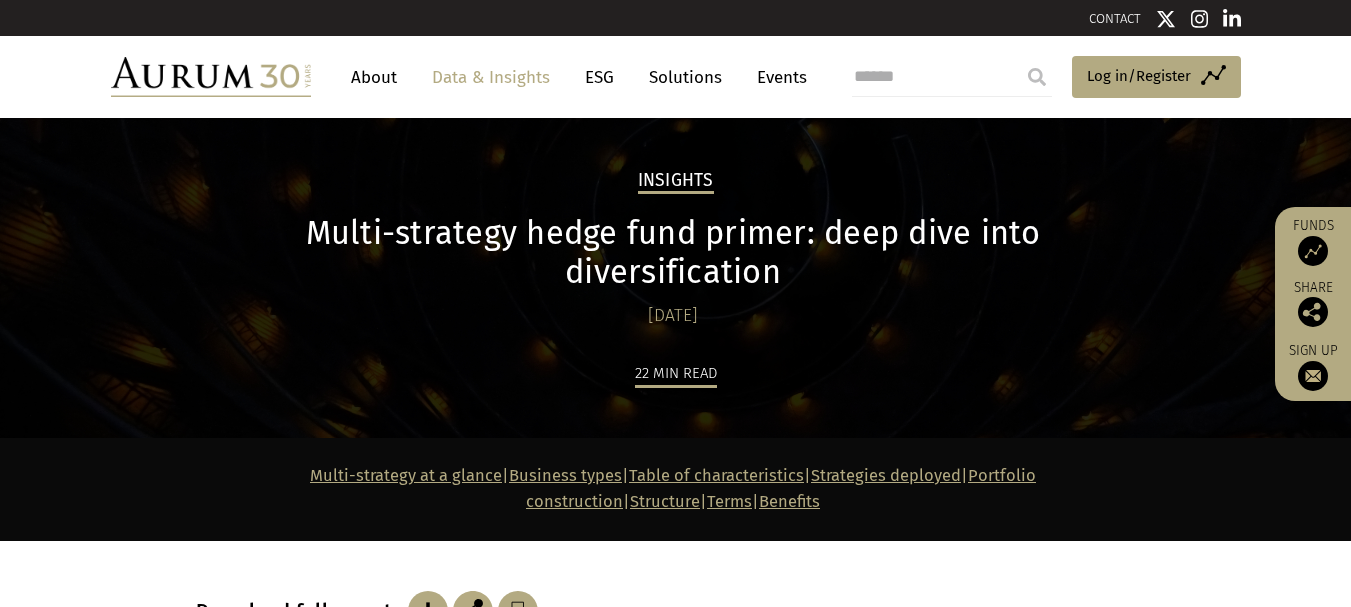 click on "About" at bounding box center (374, 77) 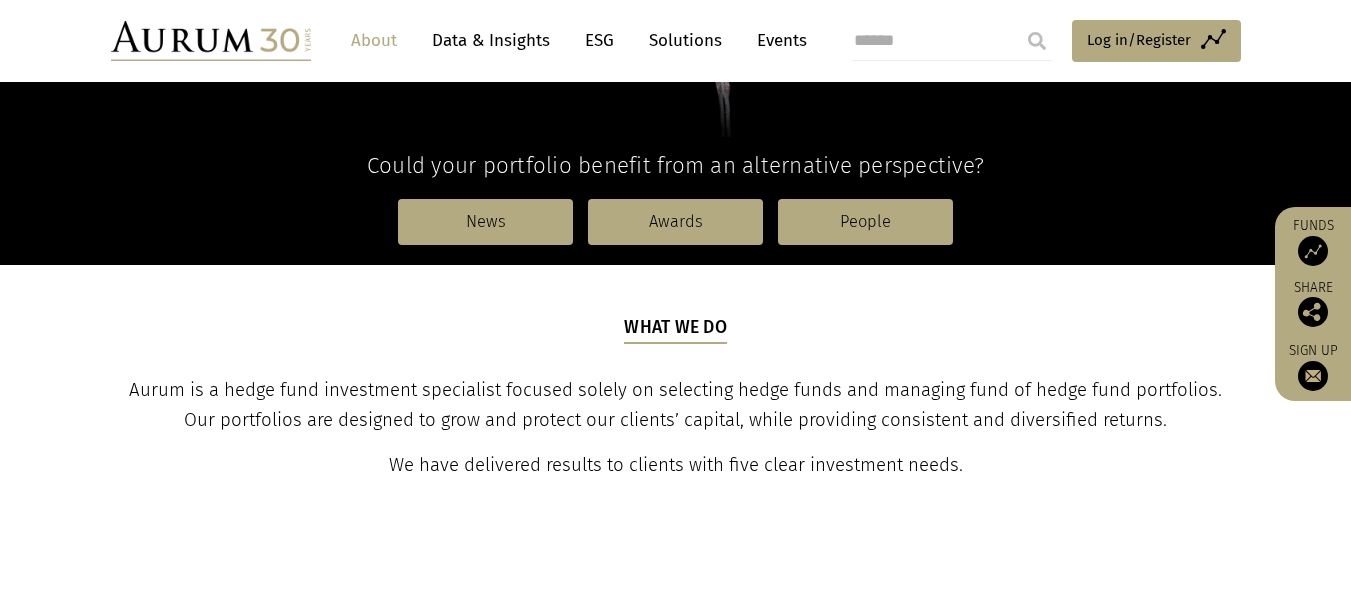 scroll, scrollTop: 520, scrollLeft: 0, axis: vertical 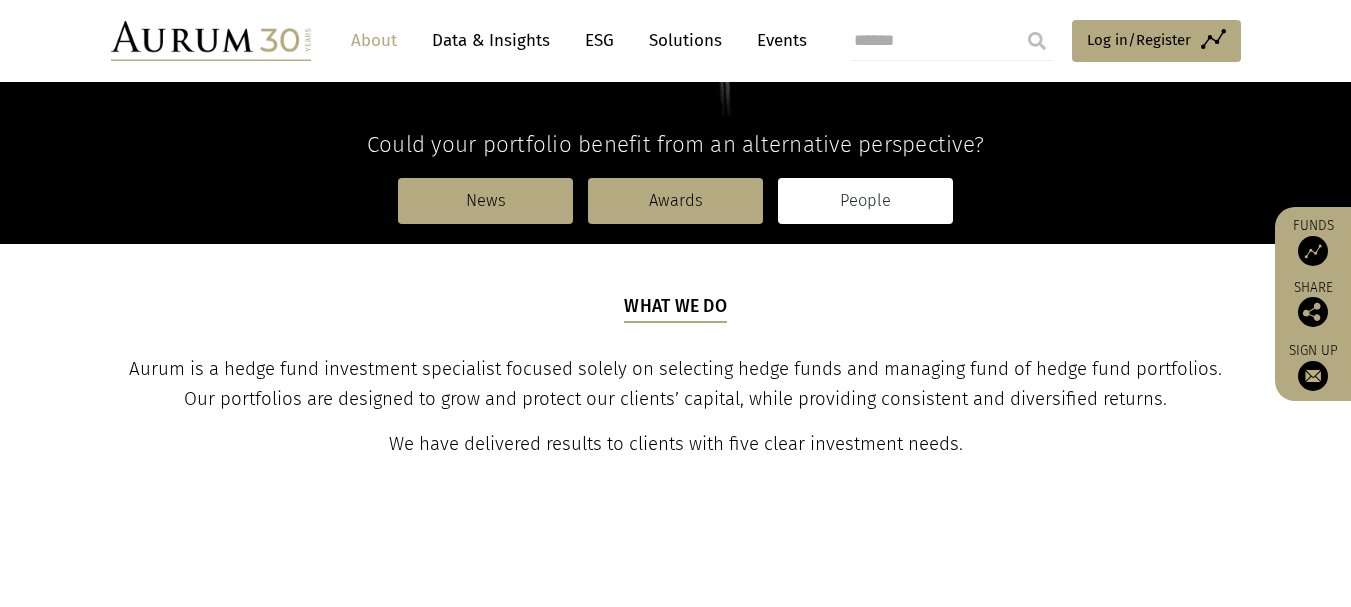 click on "People" at bounding box center [865, 201] 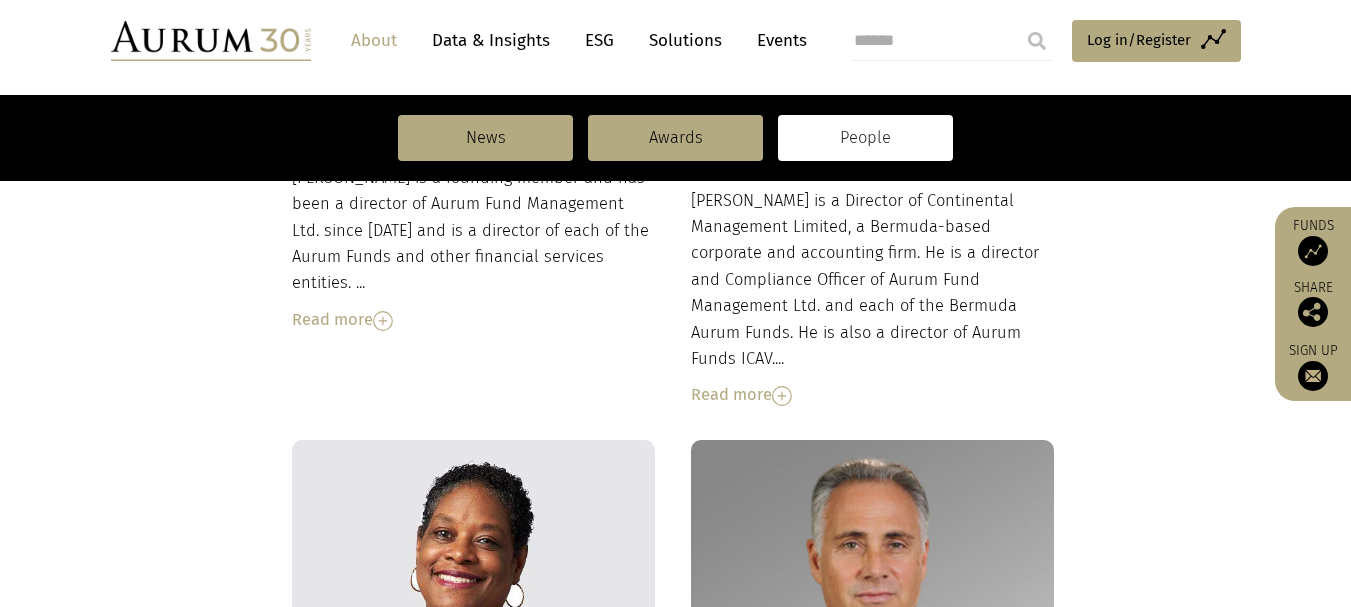scroll, scrollTop: 1093, scrollLeft: 0, axis: vertical 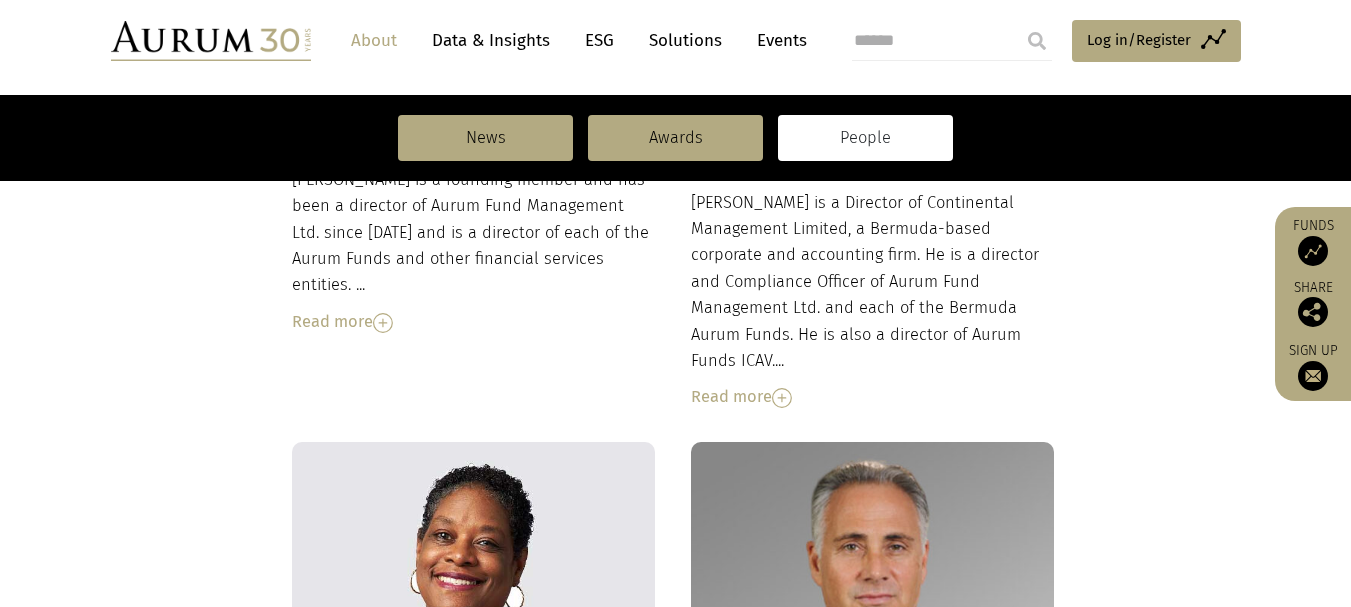 click at bounding box center (383, 323) 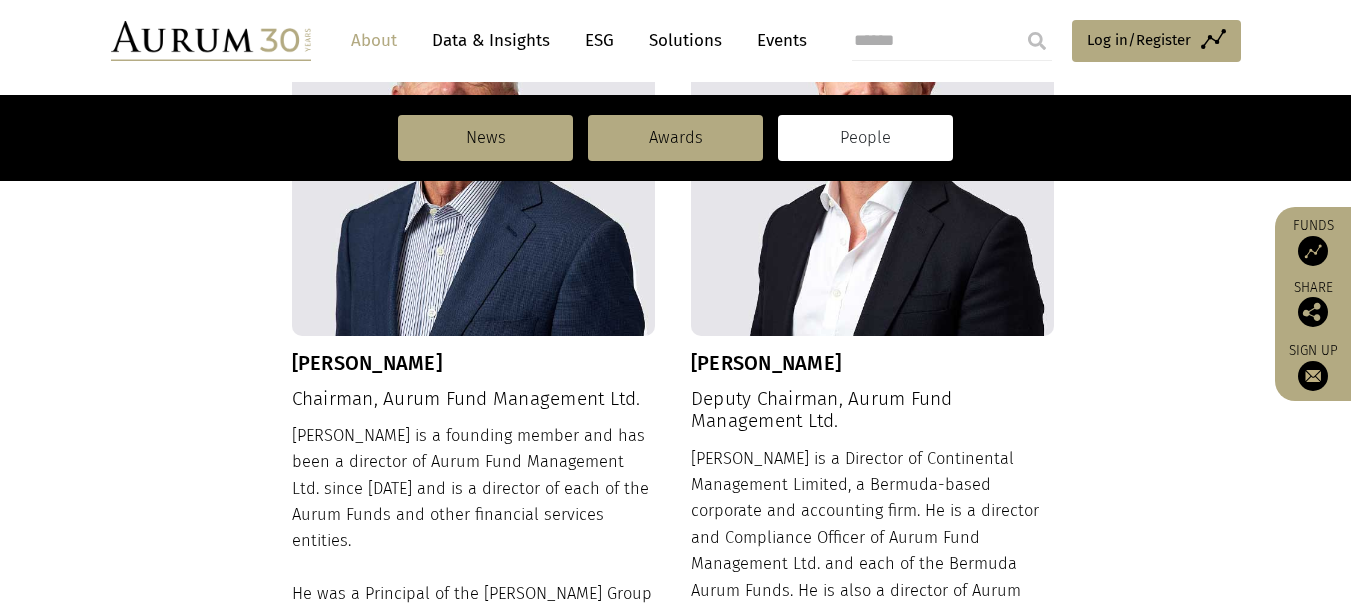 scroll, scrollTop: 833, scrollLeft: 0, axis: vertical 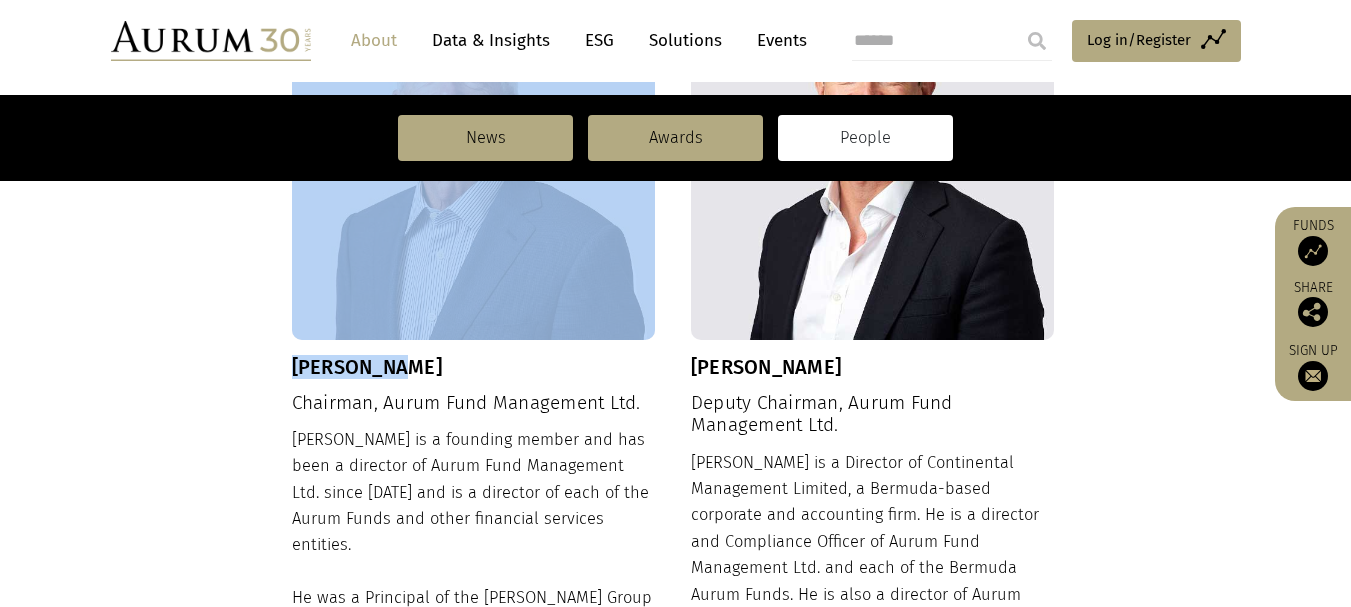 drag, startPoint x: 276, startPoint y: 372, endPoint x: 389, endPoint y: 367, distance: 113.110565 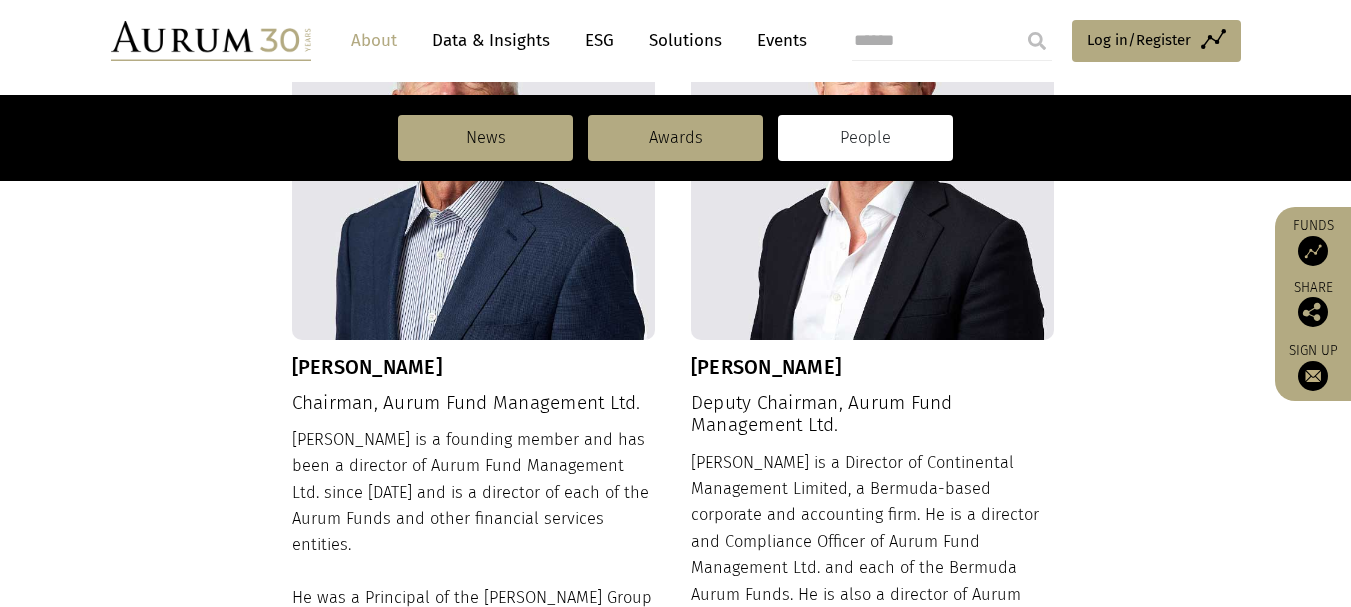 drag, startPoint x: 486, startPoint y: 367, endPoint x: 267, endPoint y: 362, distance: 219.05707 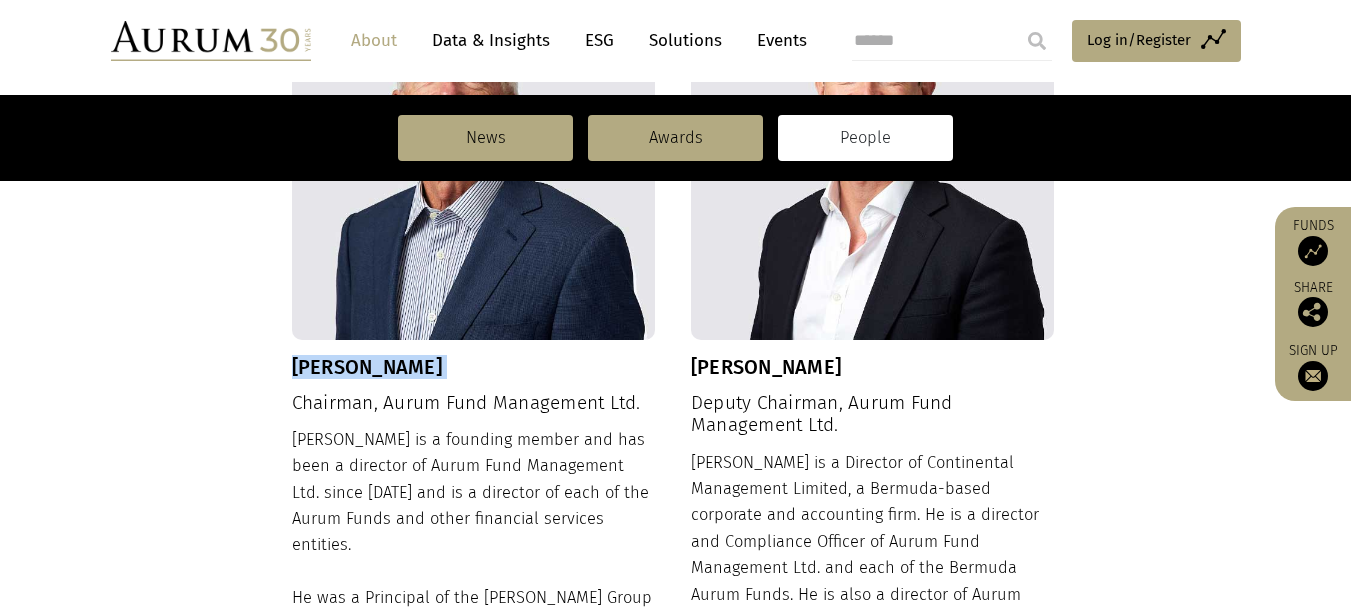 drag, startPoint x: 512, startPoint y: 372, endPoint x: 311, endPoint y: 372, distance: 201 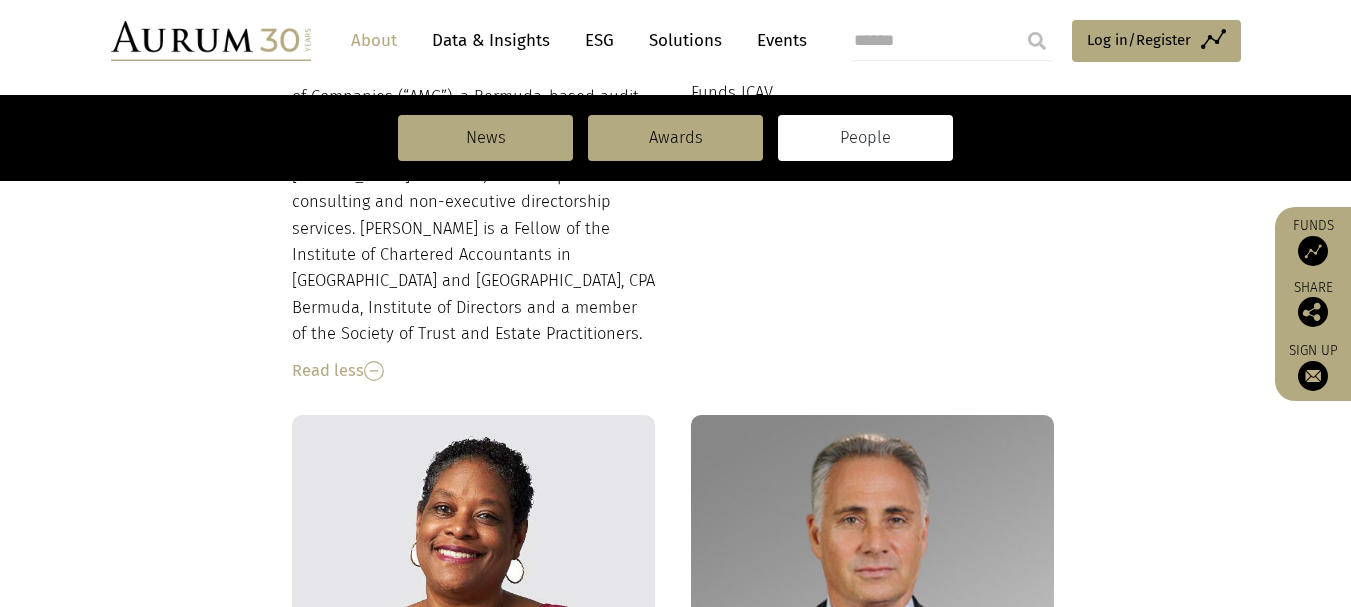 scroll, scrollTop: 1413, scrollLeft: 0, axis: vertical 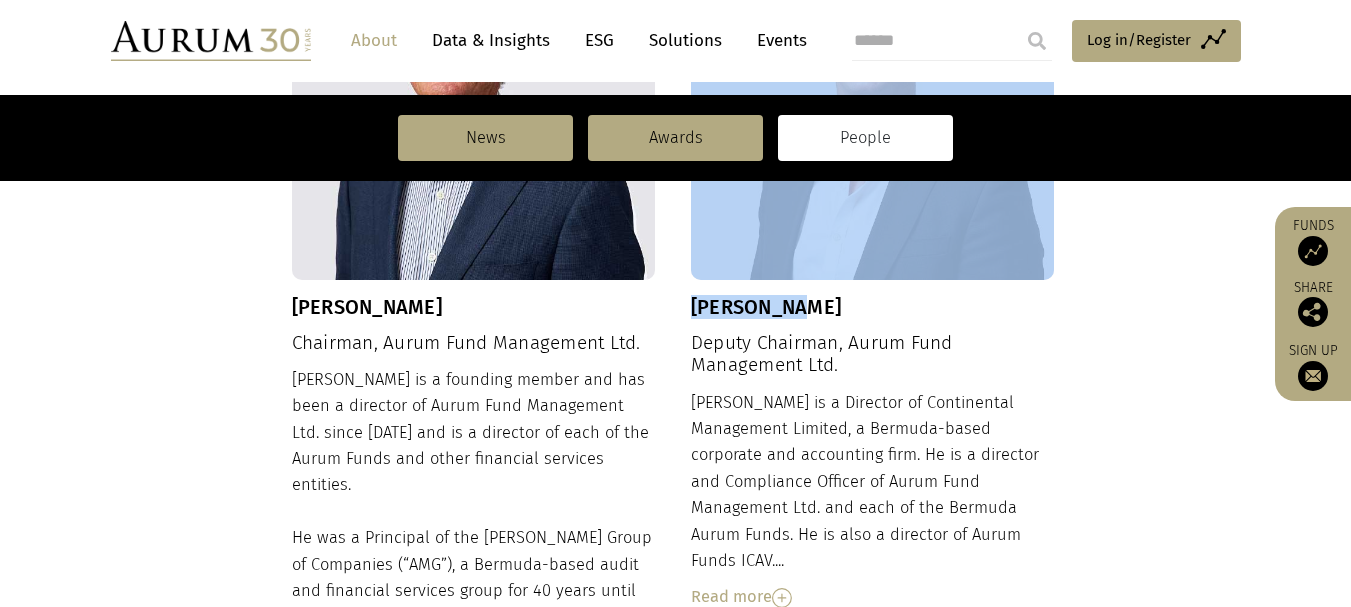 drag, startPoint x: 695, startPoint y: 314, endPoint x: 809, endPoint y: 313, distance: 114.00439 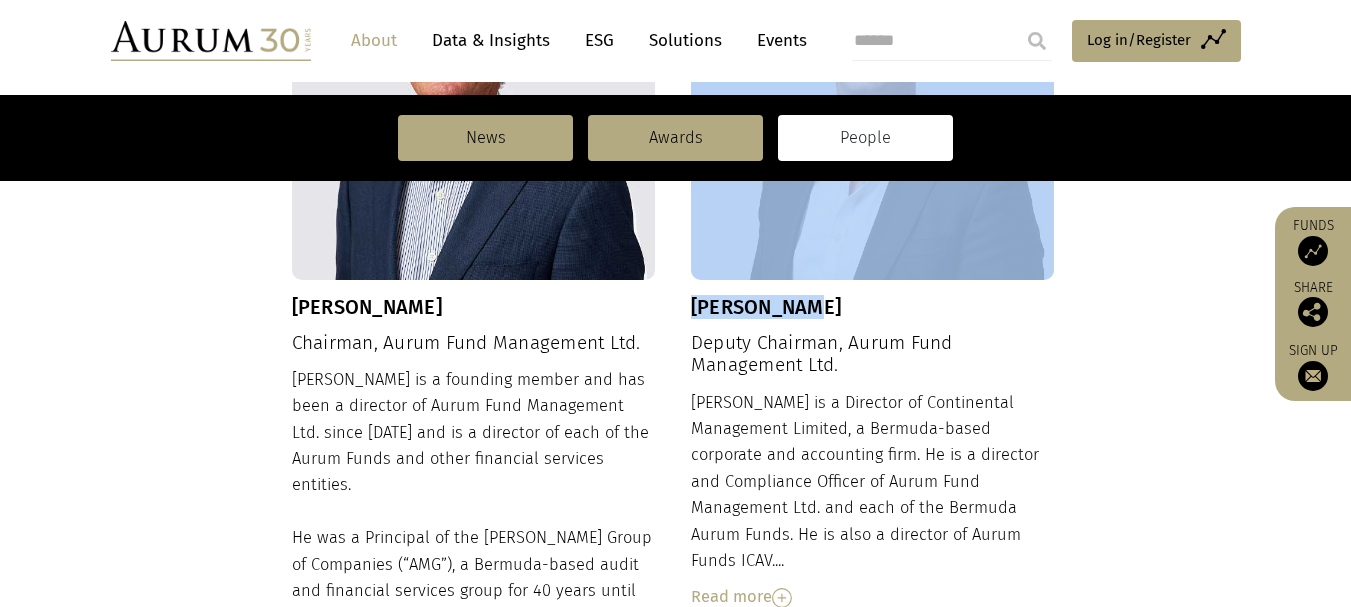 click on "Adam Hopkin" at bounding box center (873, 307) 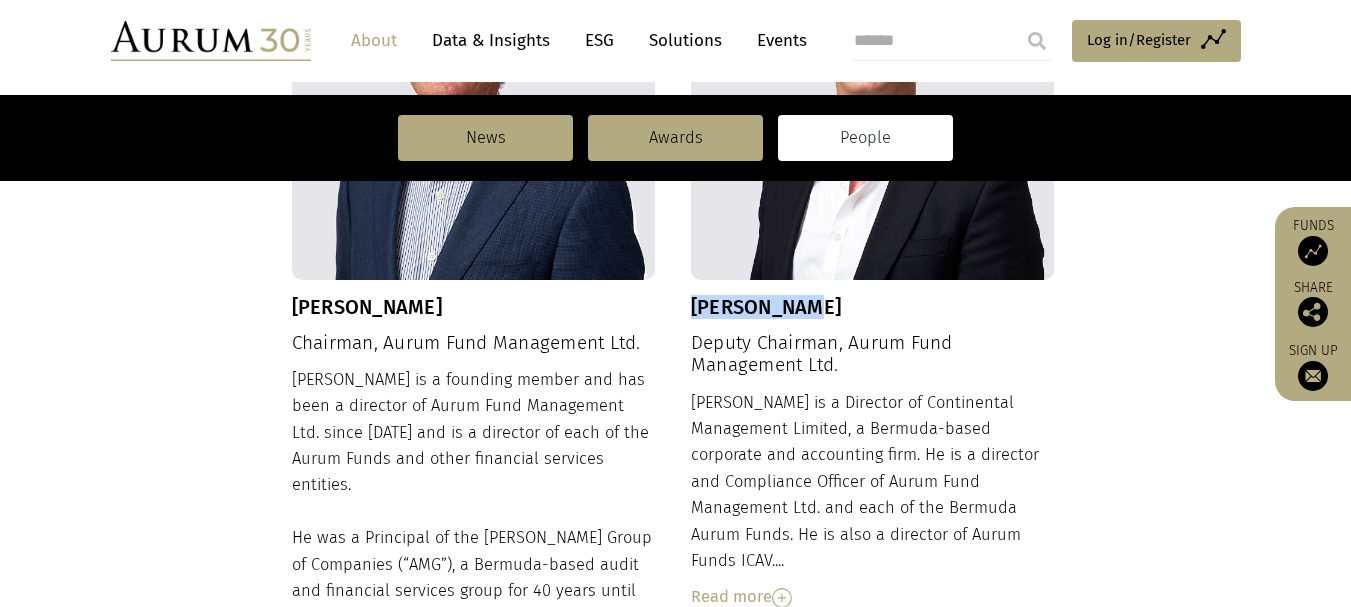 drag, startPoint x: 864, startPoint y: 308, endPoint x: 694, endPoint y: 305, distance: 170.02647 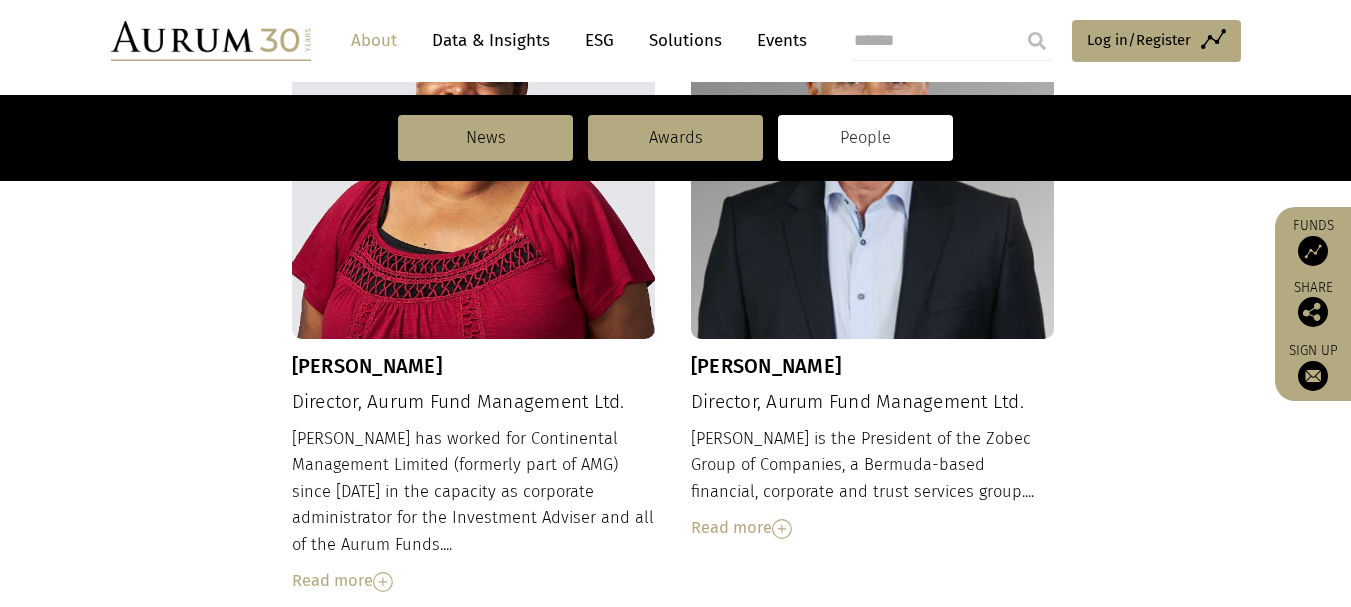 scroll, scrollTop: 1827, scrollLeft: 0, axis: vertical 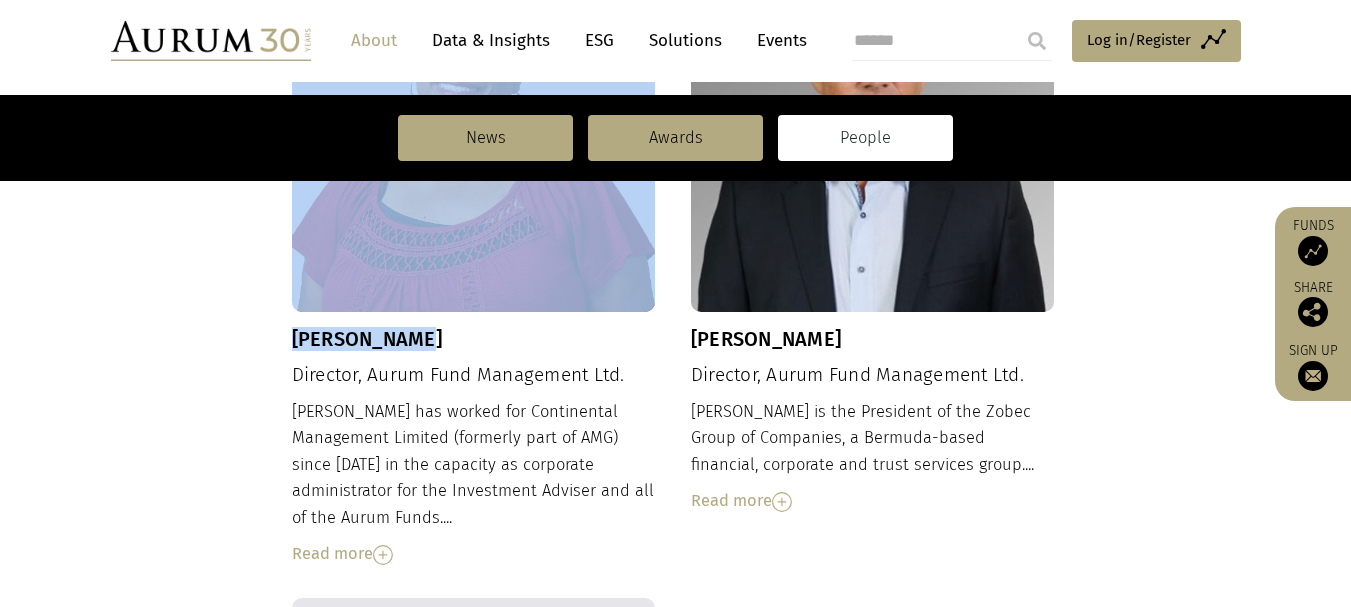 drag, startPoint x: 287, startPoint y: 287, endPoint x: 435, endPoint y: 282, distance: 148.08444 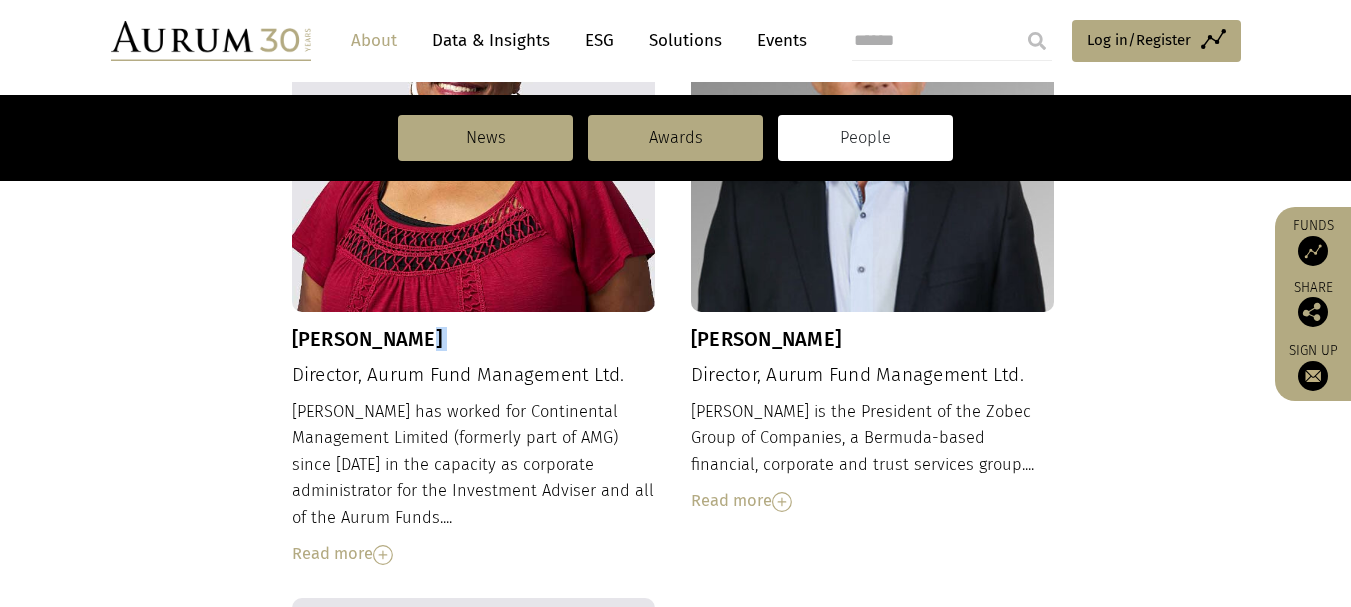 click on "Tina Gibbons" at bounding box center [474, 339] 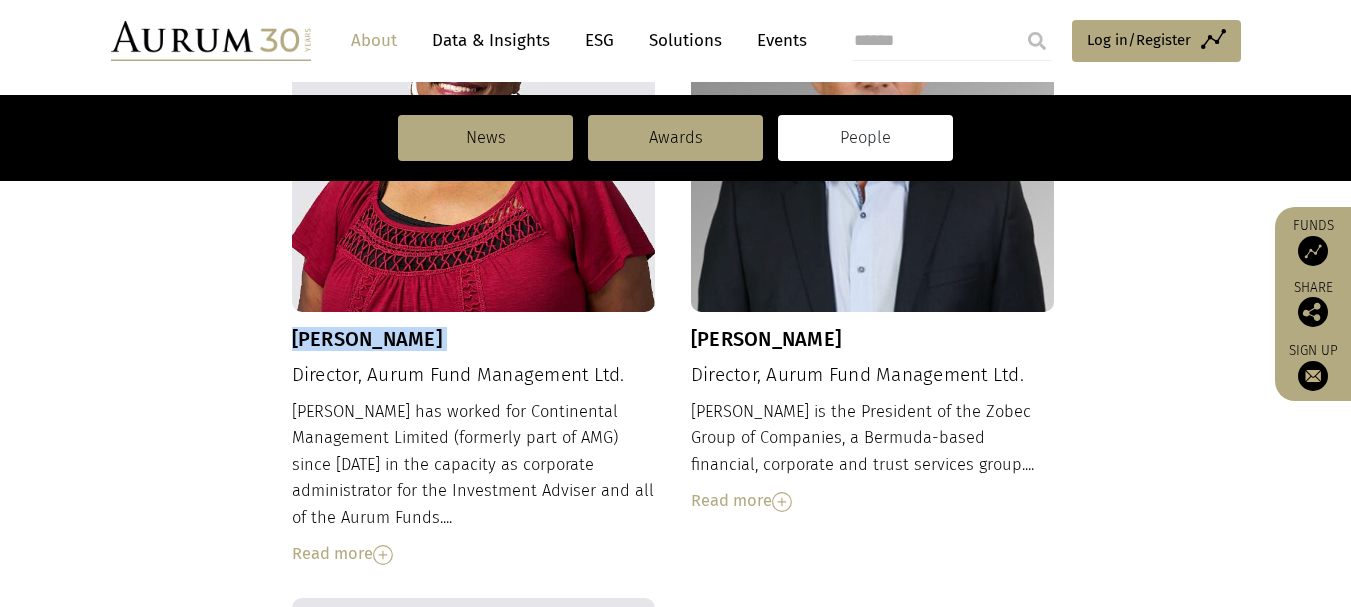 drag, startPoint x: 435, startPoint y: 281, endPoint x: 400, endPoint y: 281, distance: 35 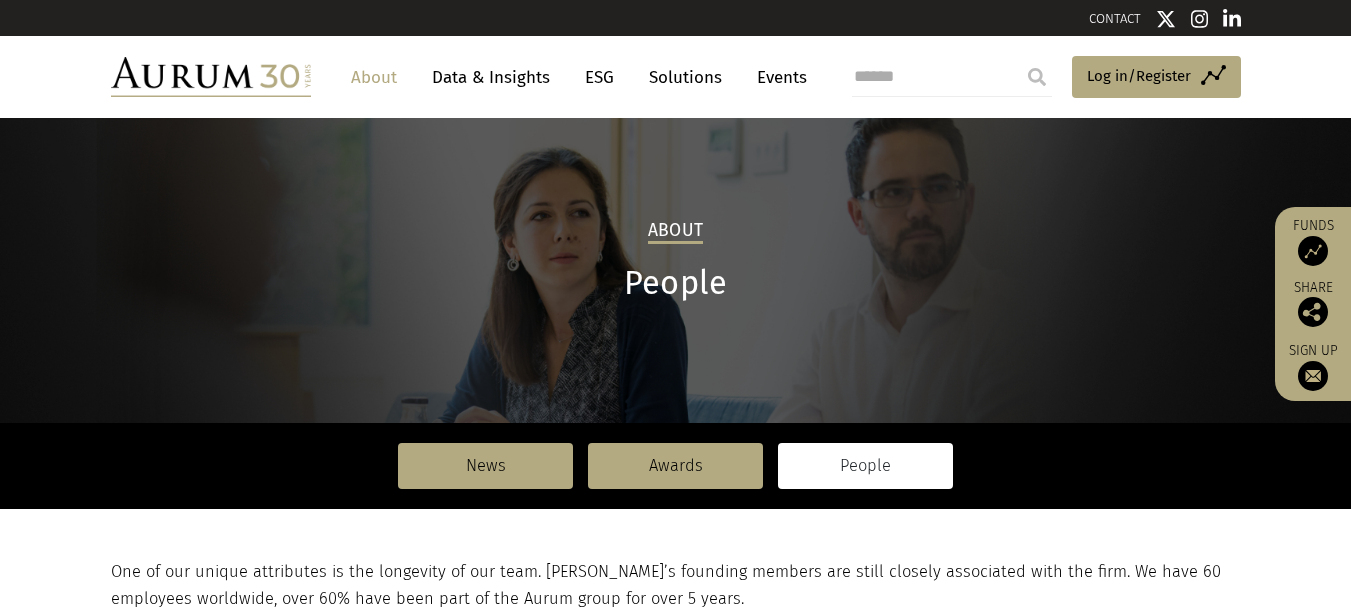 click on "About" at bounding box center [374, 77] 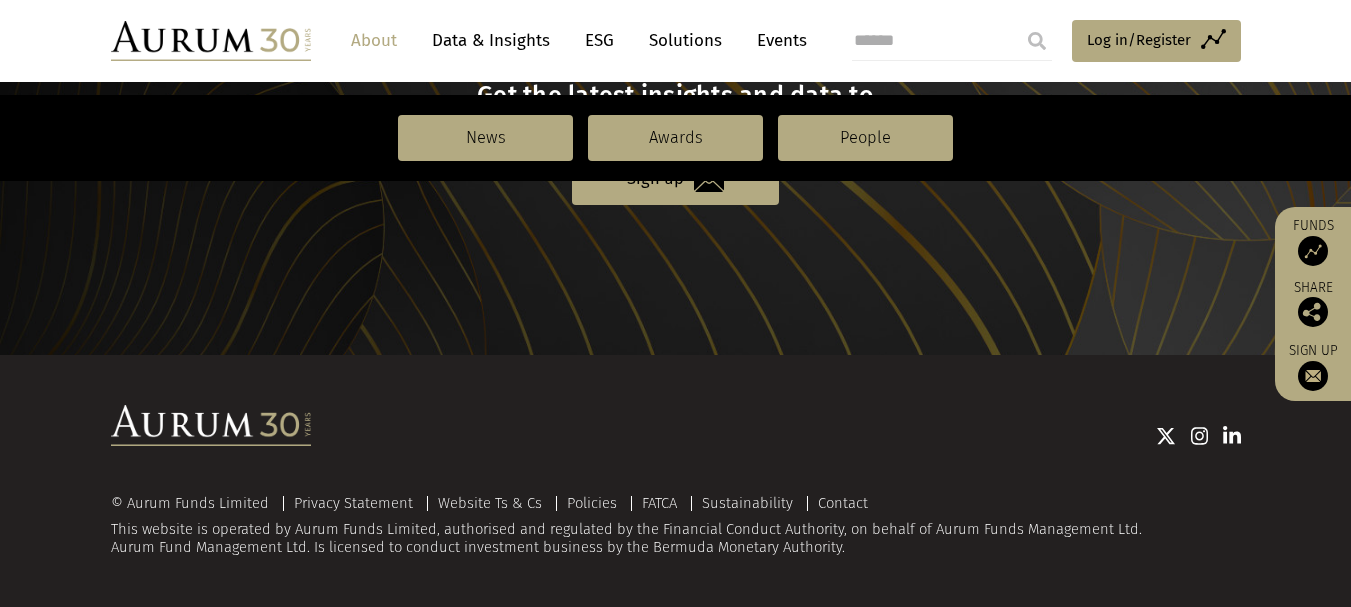 scroll, scrollTop: 0, scrollLeft: 0, axis: both 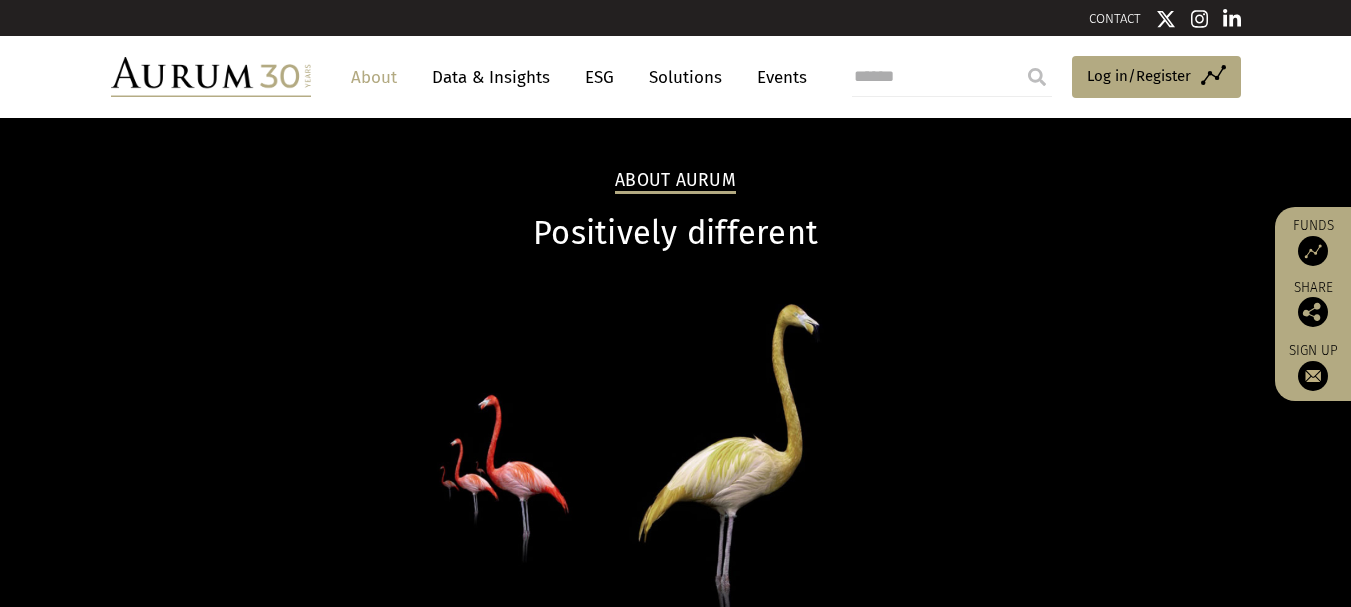 click at bounding box center (8, 2977) 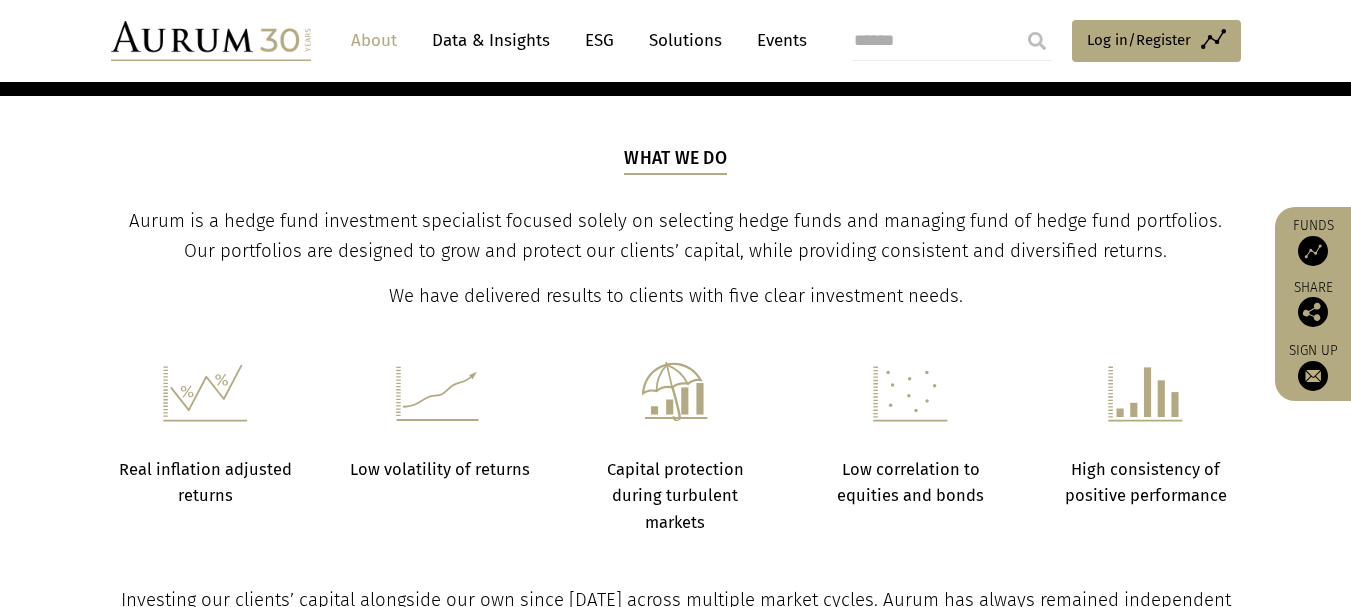 scroll, scrollTop: 460, scrollLeft: 0, axis: vertical 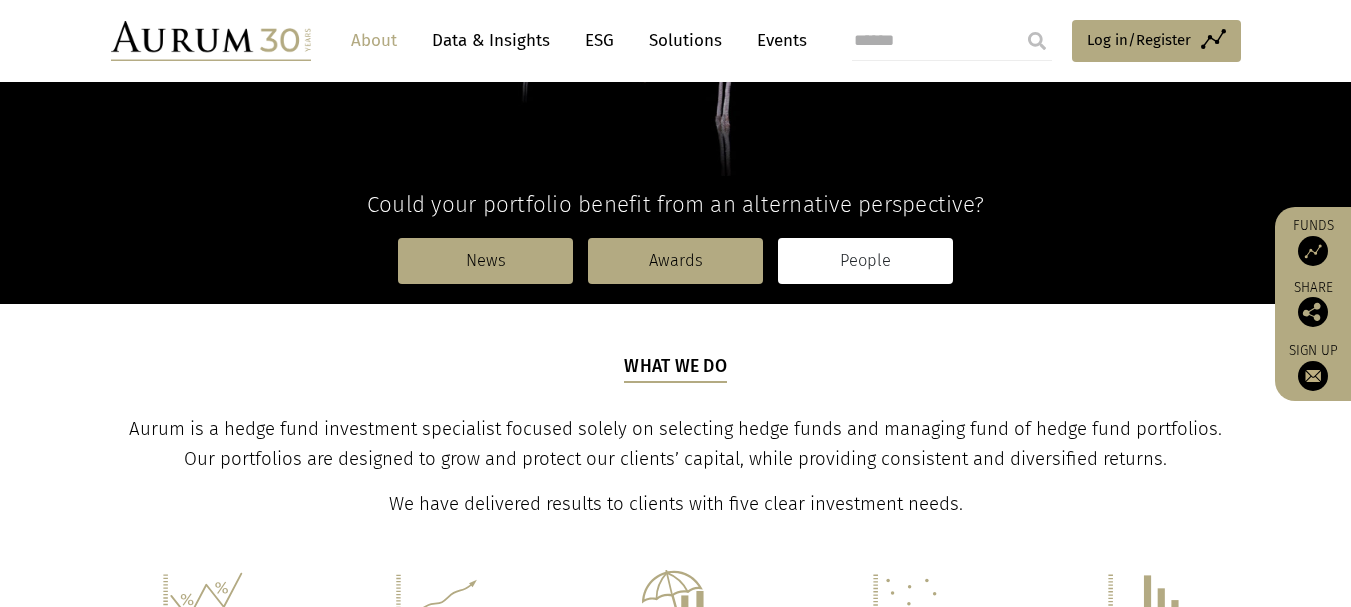 click on "People" at bounding box center (865, 261) 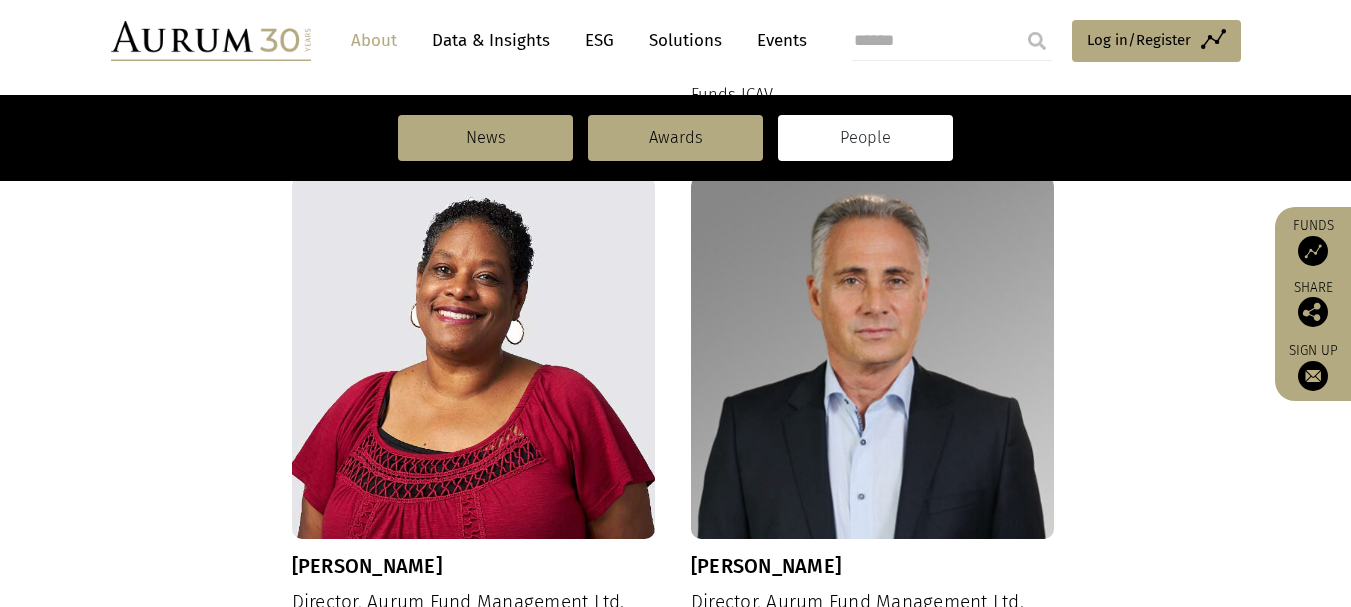 scroll, scrollTop: 1360, scrollLeft: 0, axis: vertical 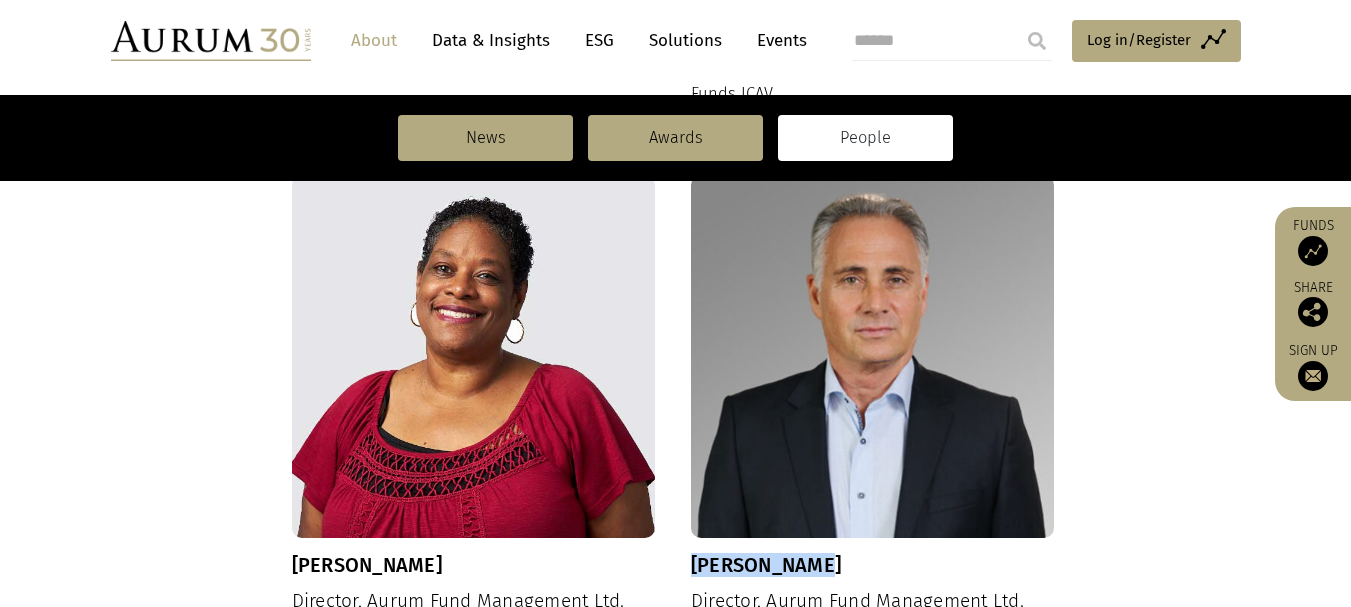 drag, startPoint x: 694, startPoint y: 537, endPoint x: 816, endPoint y: 532, distance: 122.10242 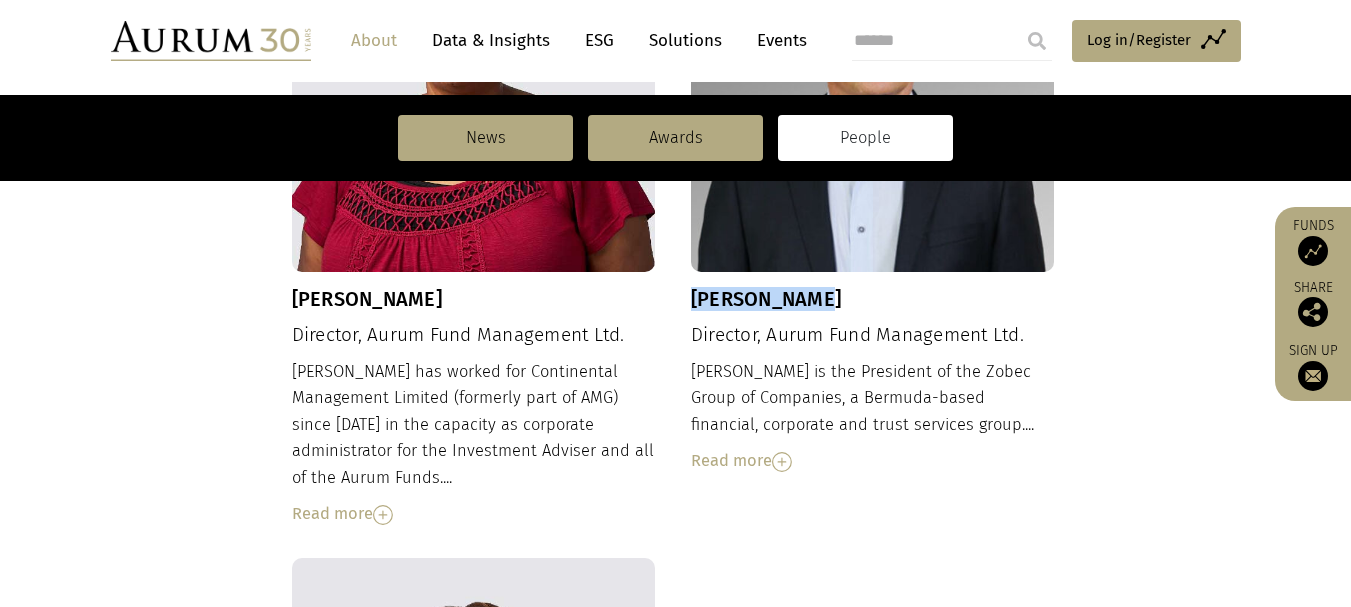 scroll, scrollTop: 1653, scrollLeft: 0, axis: vertical 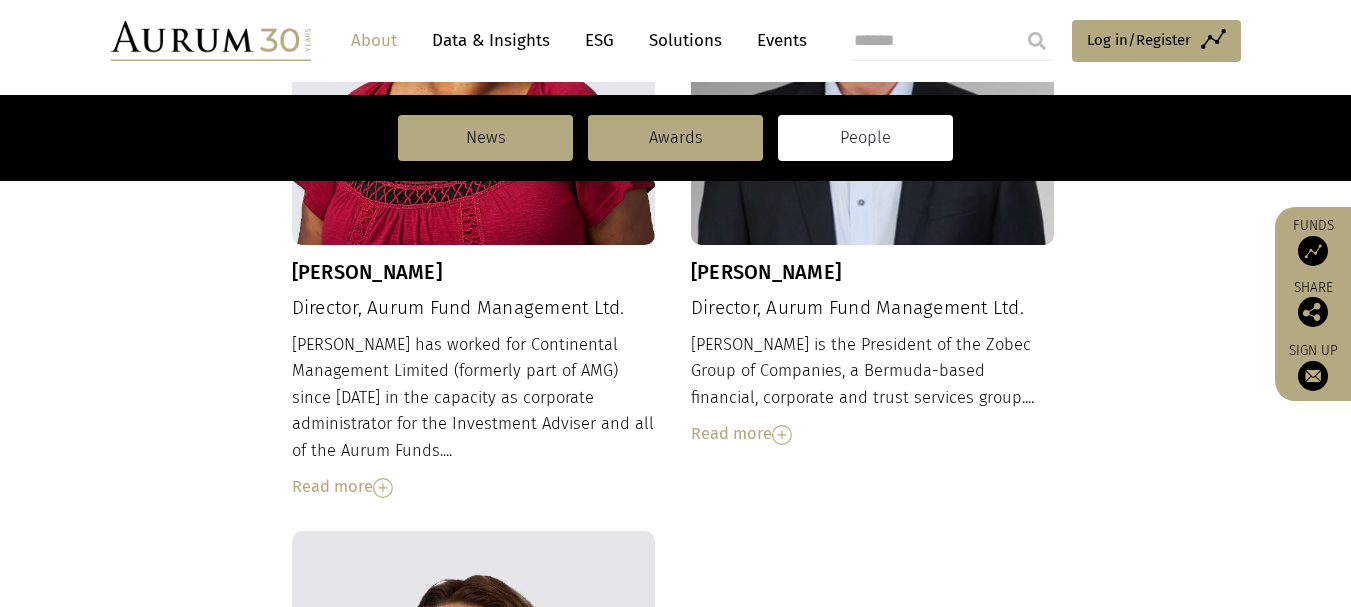 click on "Read more" at bounding box center (873, 434) 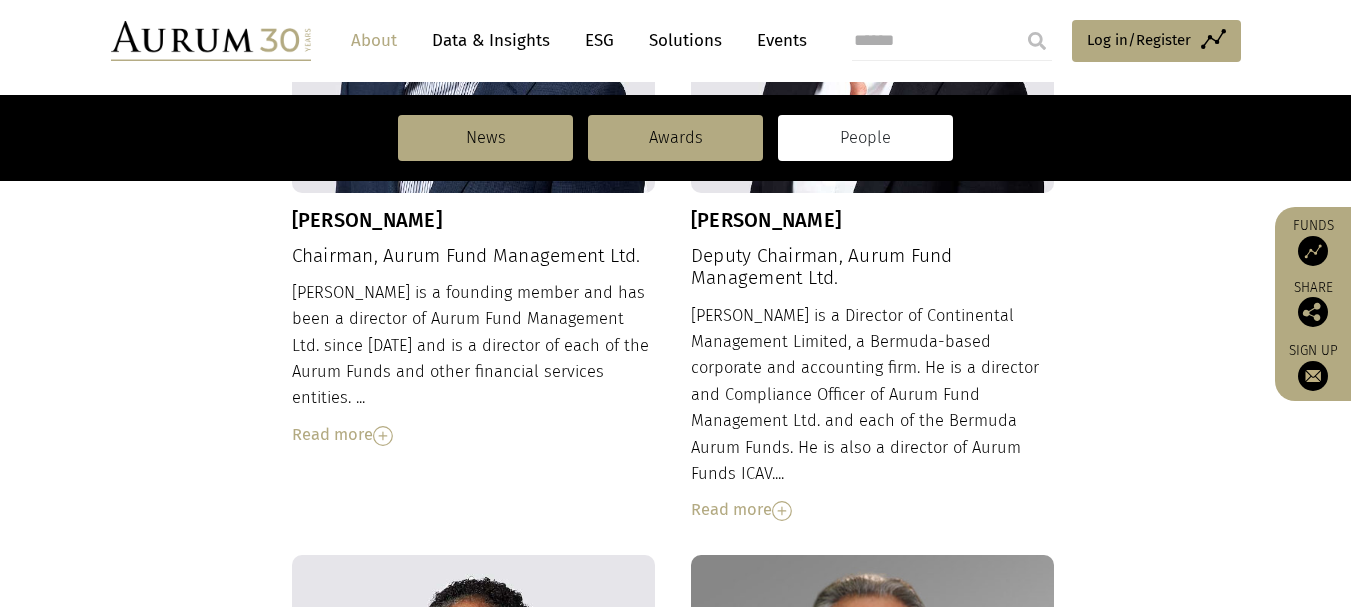 scroll, scrollTop: 993, scrollLeft: 0, axis: vertical 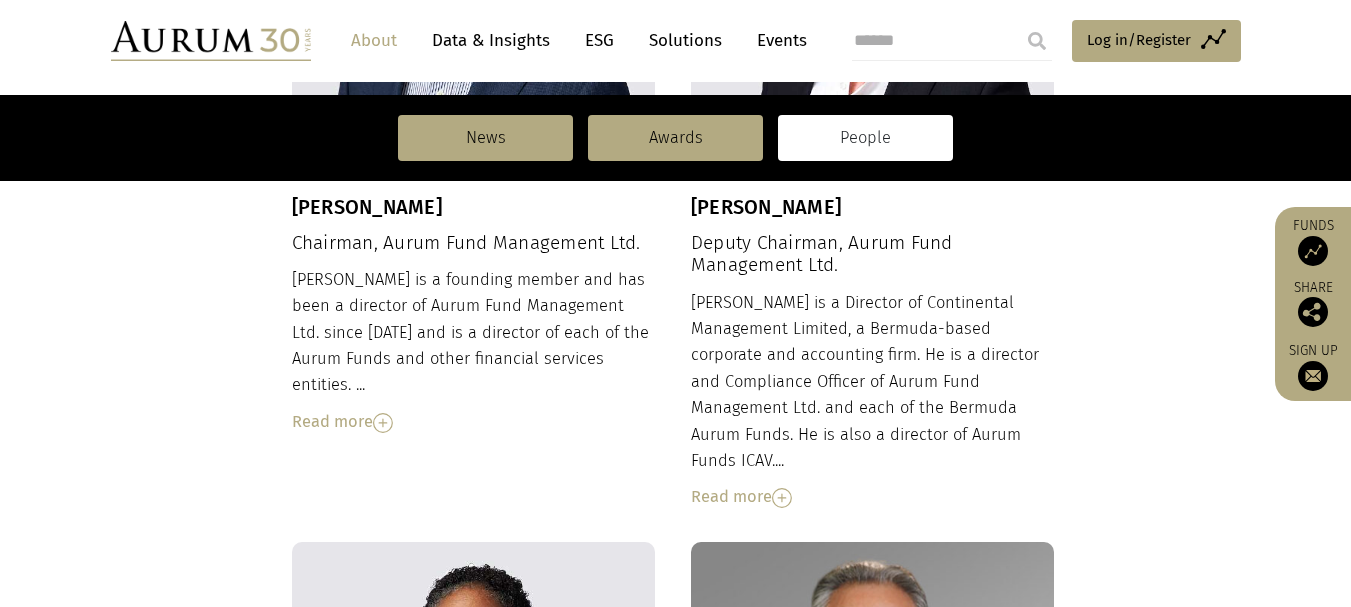 click on "Read more" at bounding box center [474, 422] 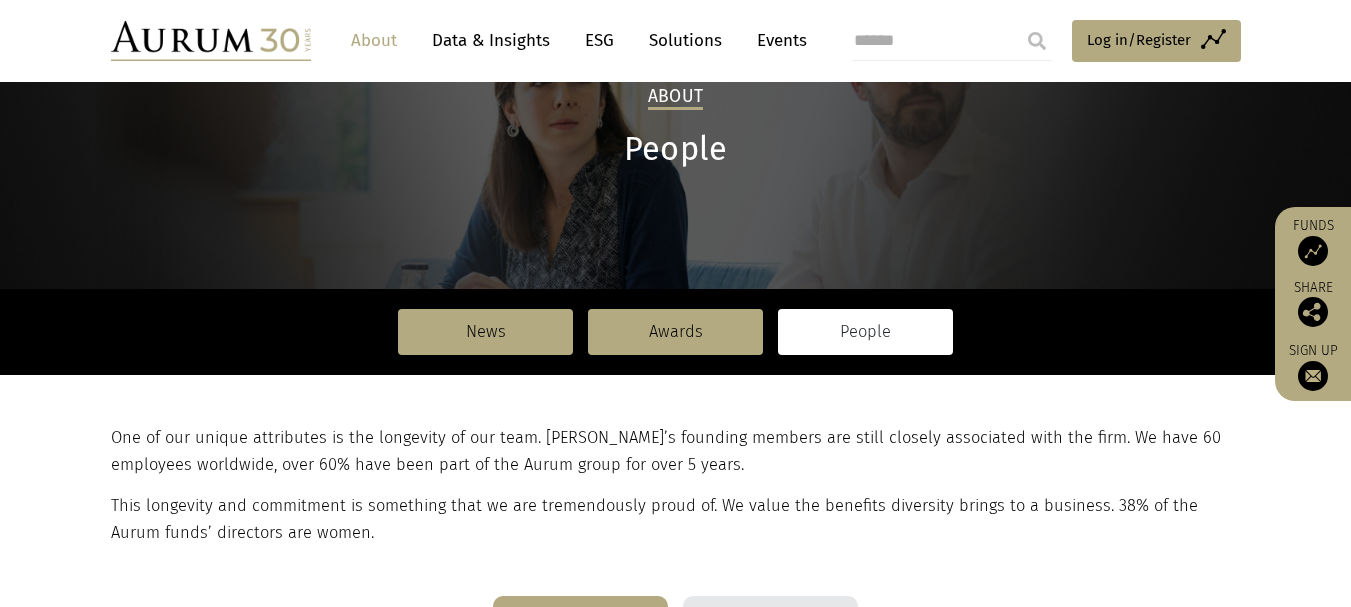 scroll, scrollTop: 173, scrollLeft: 0, axis: vertical 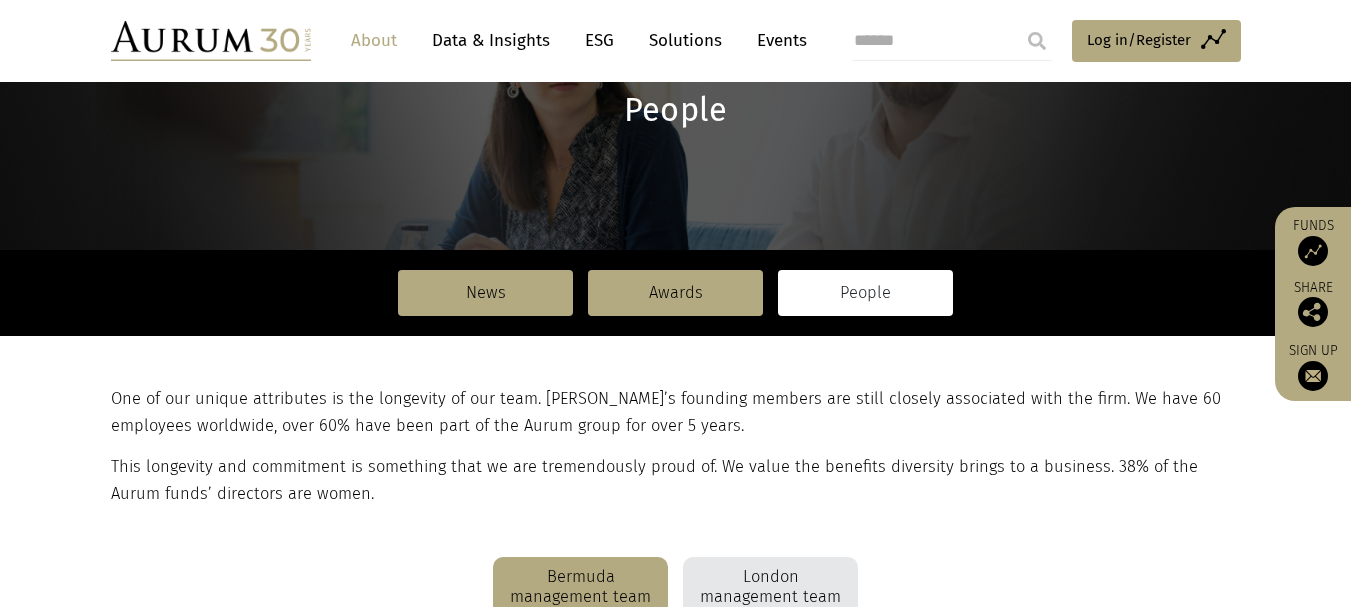 click on "About" at bounding box center [374, 40] 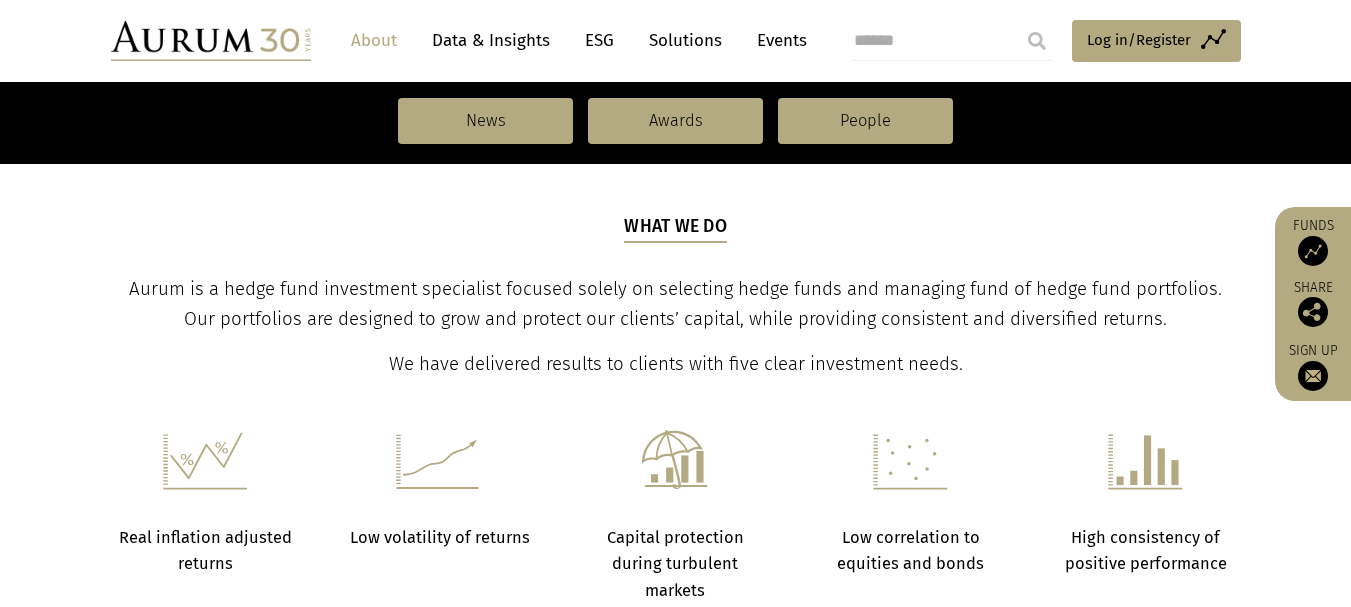 scroll, scrollTop: 21, scrollLeft: 0, axis: vertical 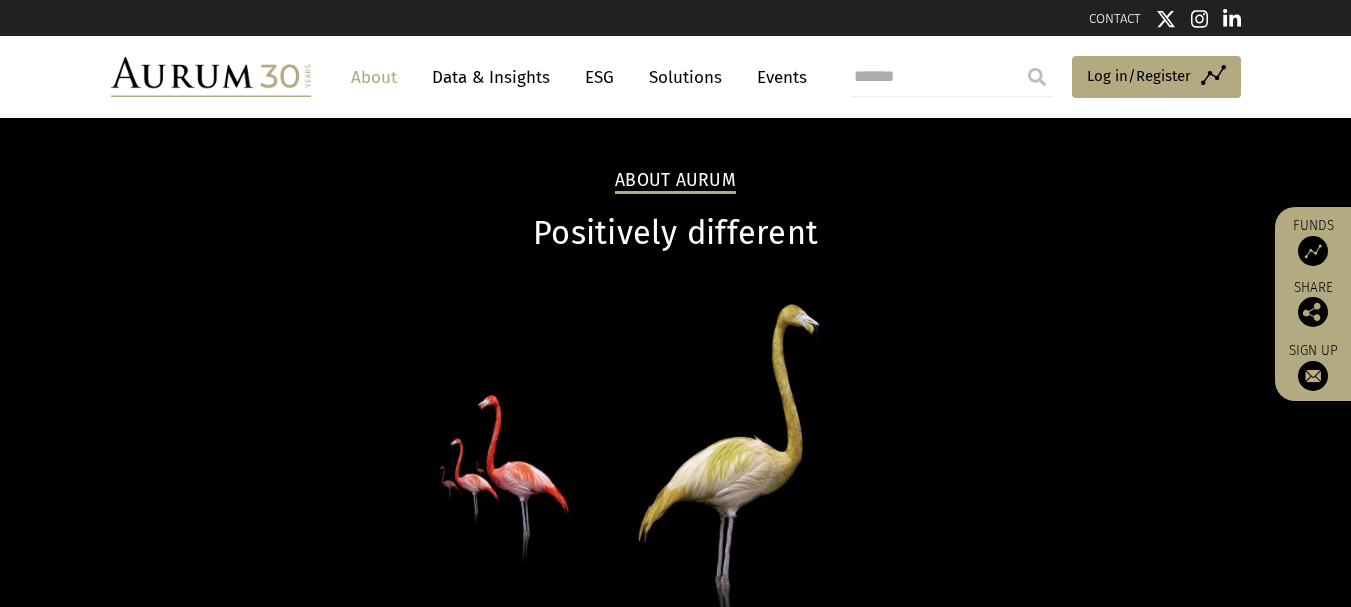 click on "About Aurum
Positively different
Could your portfolio benefit from an alternative perspective?
News
Awards
People
News
Awards
People" at bounding box center [676, 466] 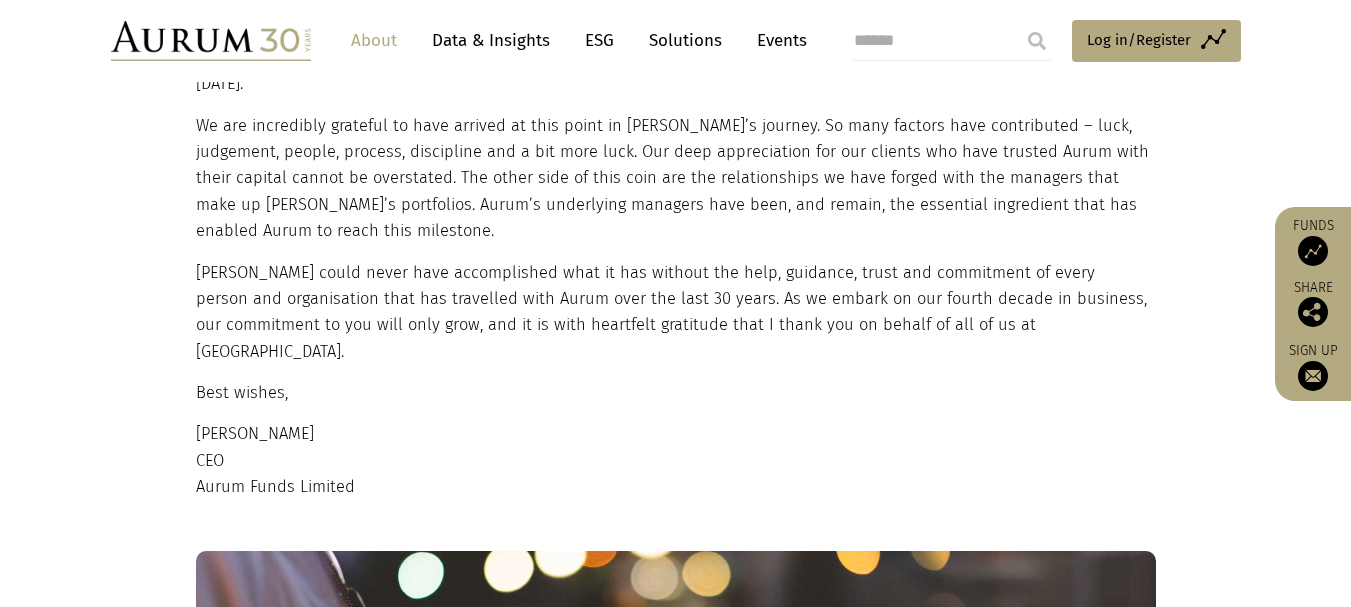 scroll, scrollTop: 1777, scrollLeft: 0, axis: vertical 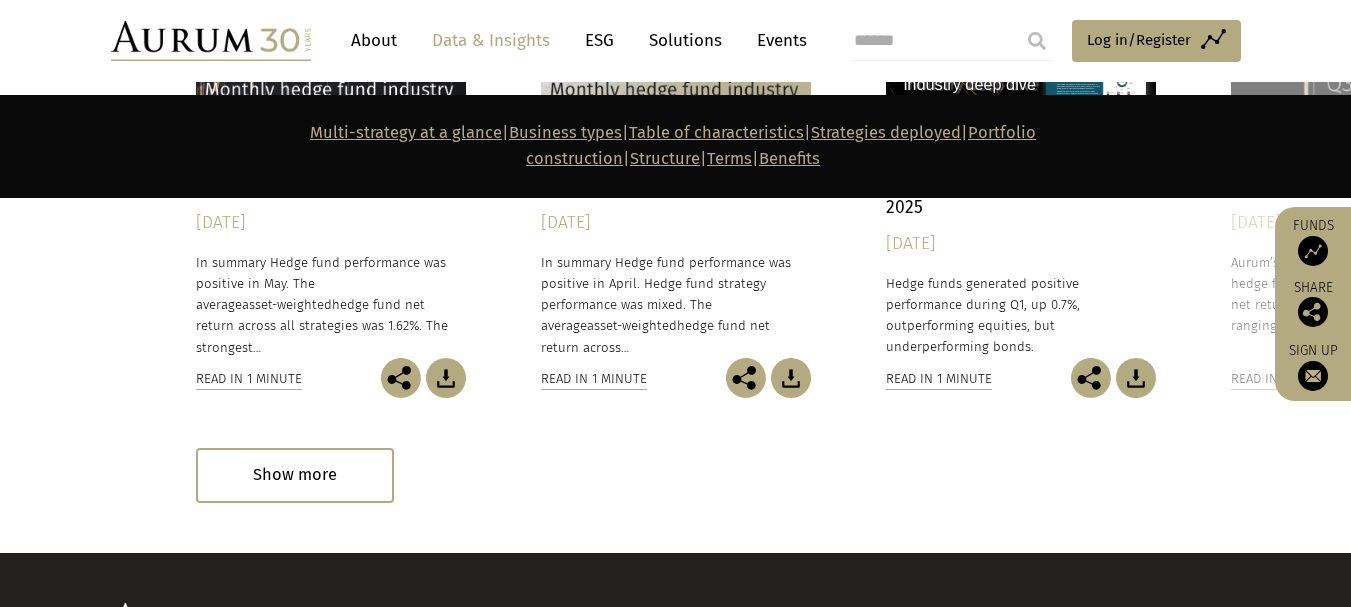 click on "Policies" at bounding box center [592, 701] 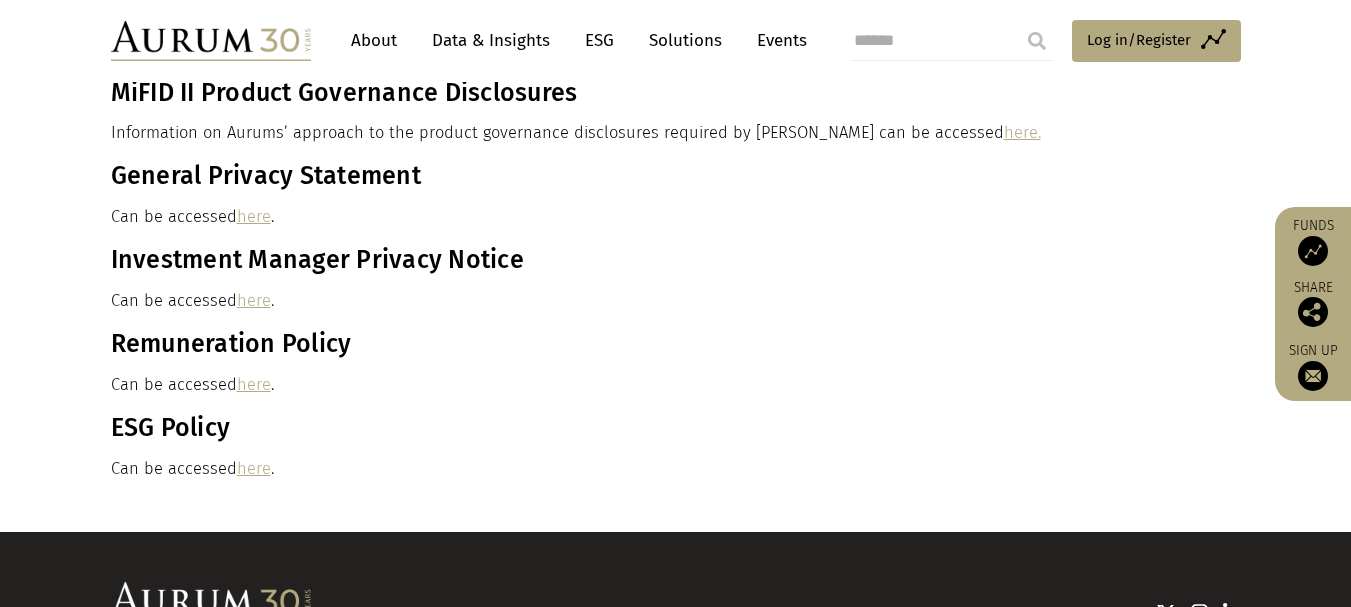 scroll, scrollTop: 1427, scrollLeft: 0, axis: vertical 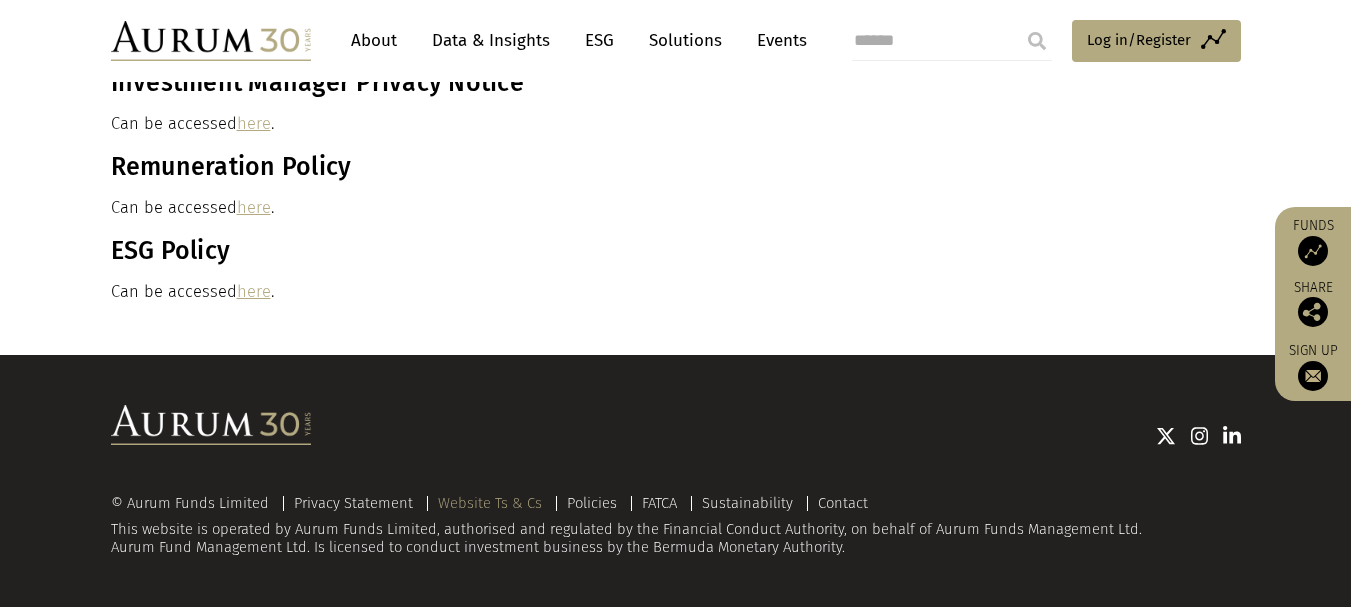 click on "Website Ts & Cs" at bounding box center (490, 503) 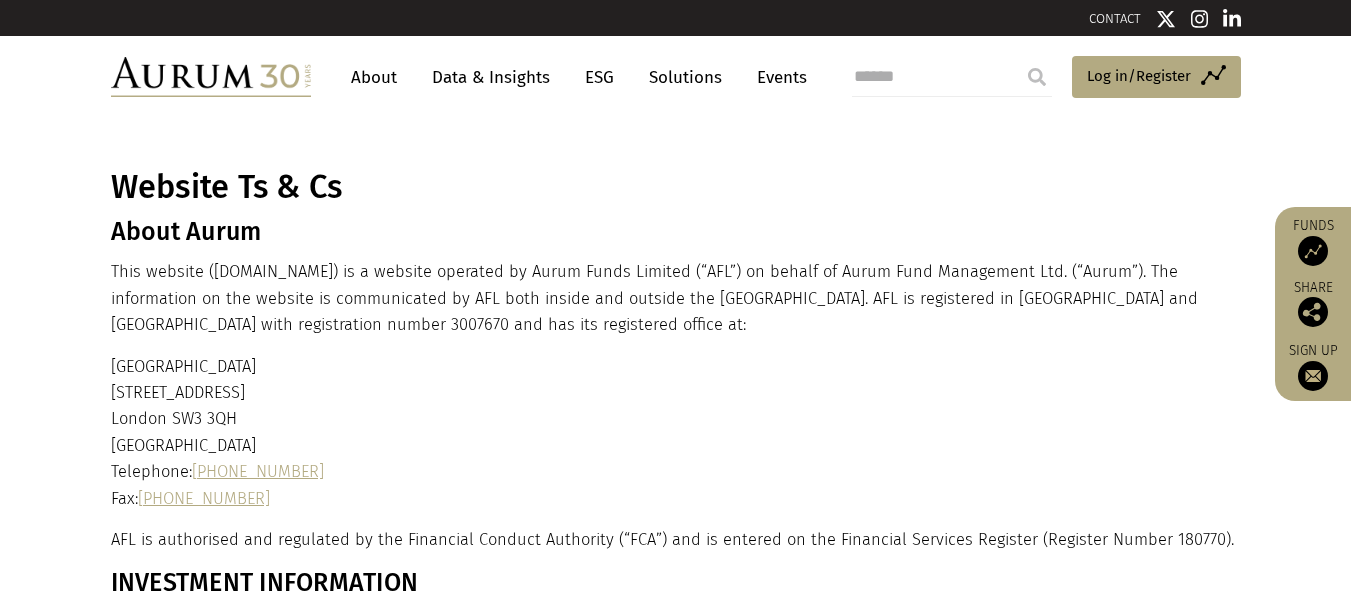 scroll, scrollTop: 0, scrollLeft: 0, axis: both 